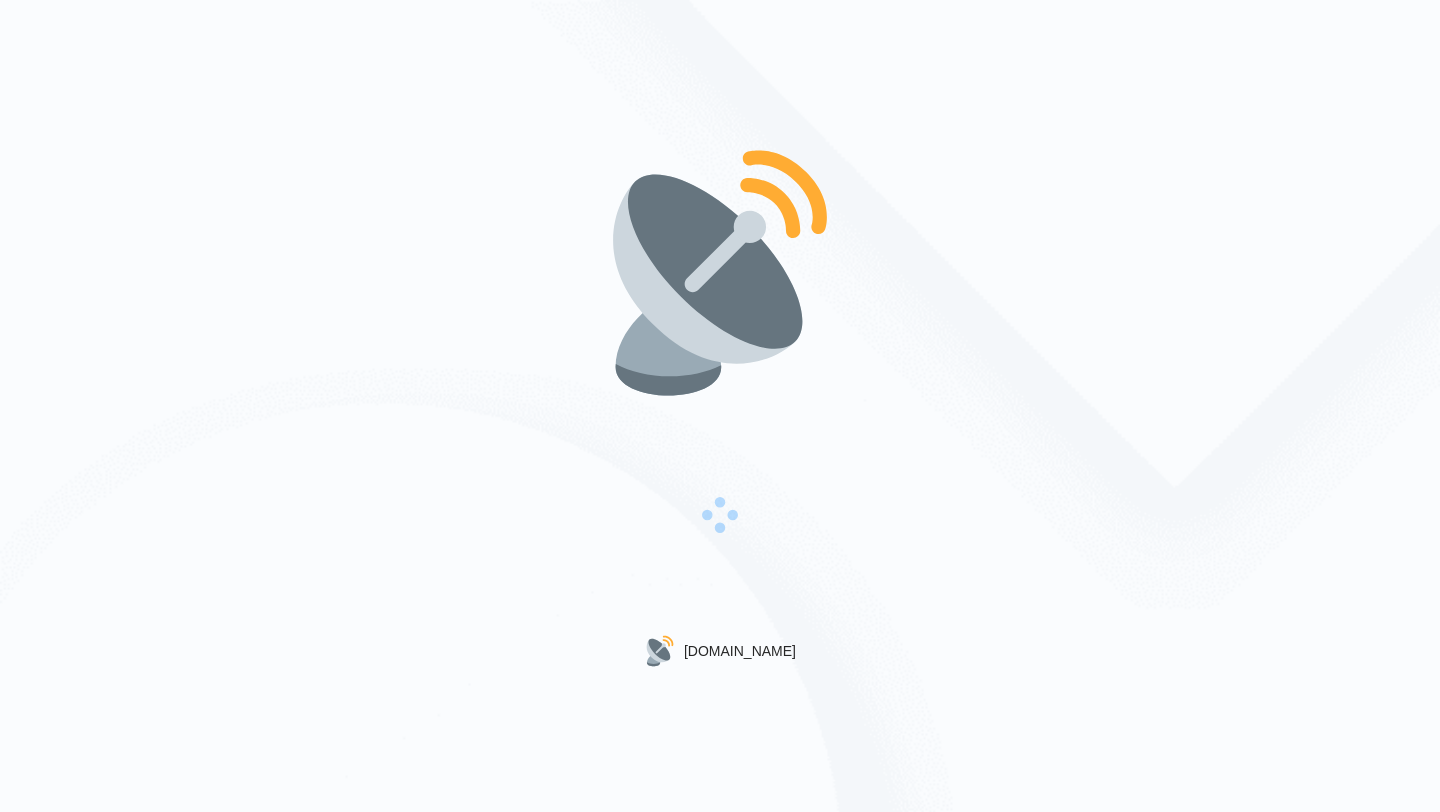 scroll, scrollTop: 0, scrollLeft: 0, axis: both 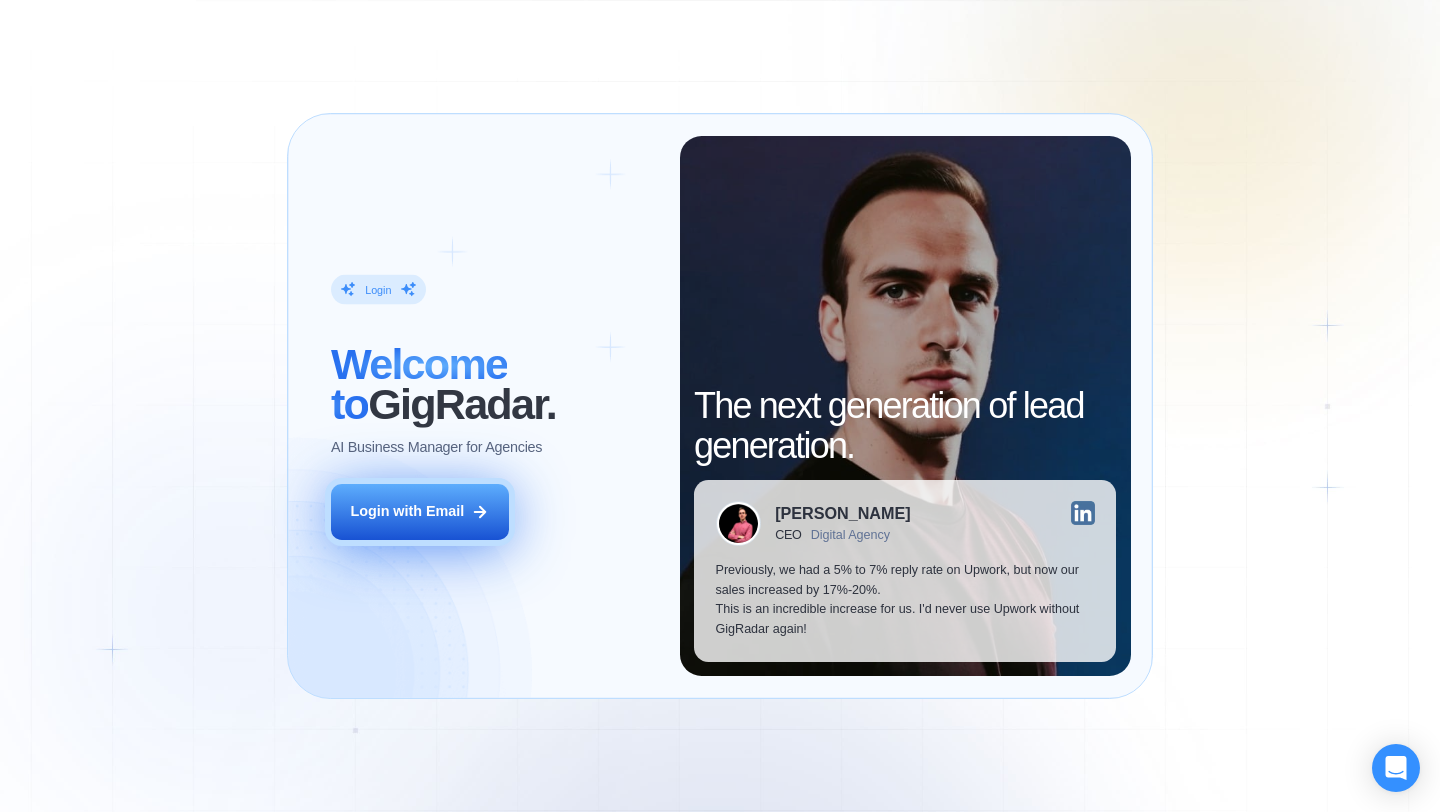 click on "Login with Email" at bounding box center (407, 512) 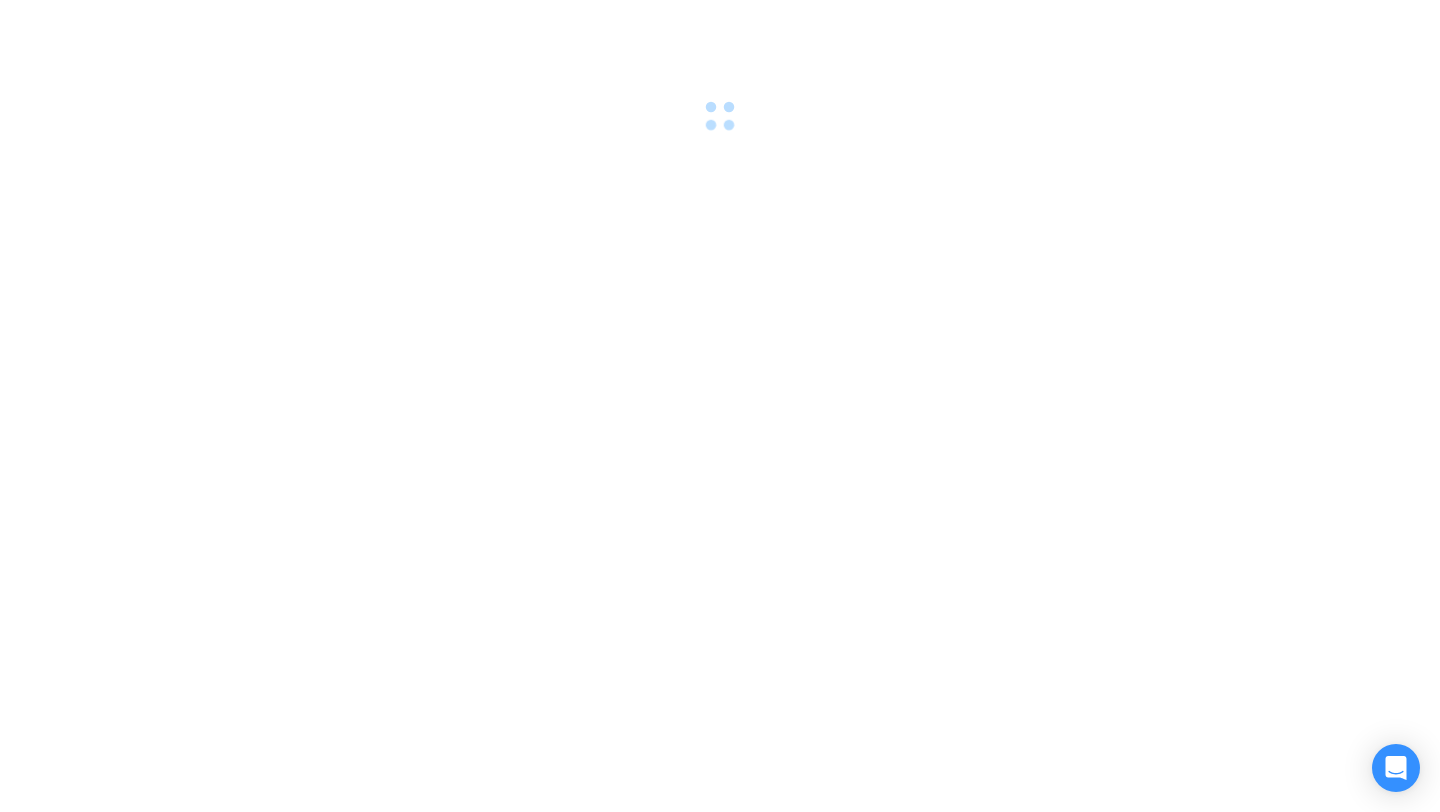 scroll, scrollTop: 0, scrollLeft: 0, axis: both 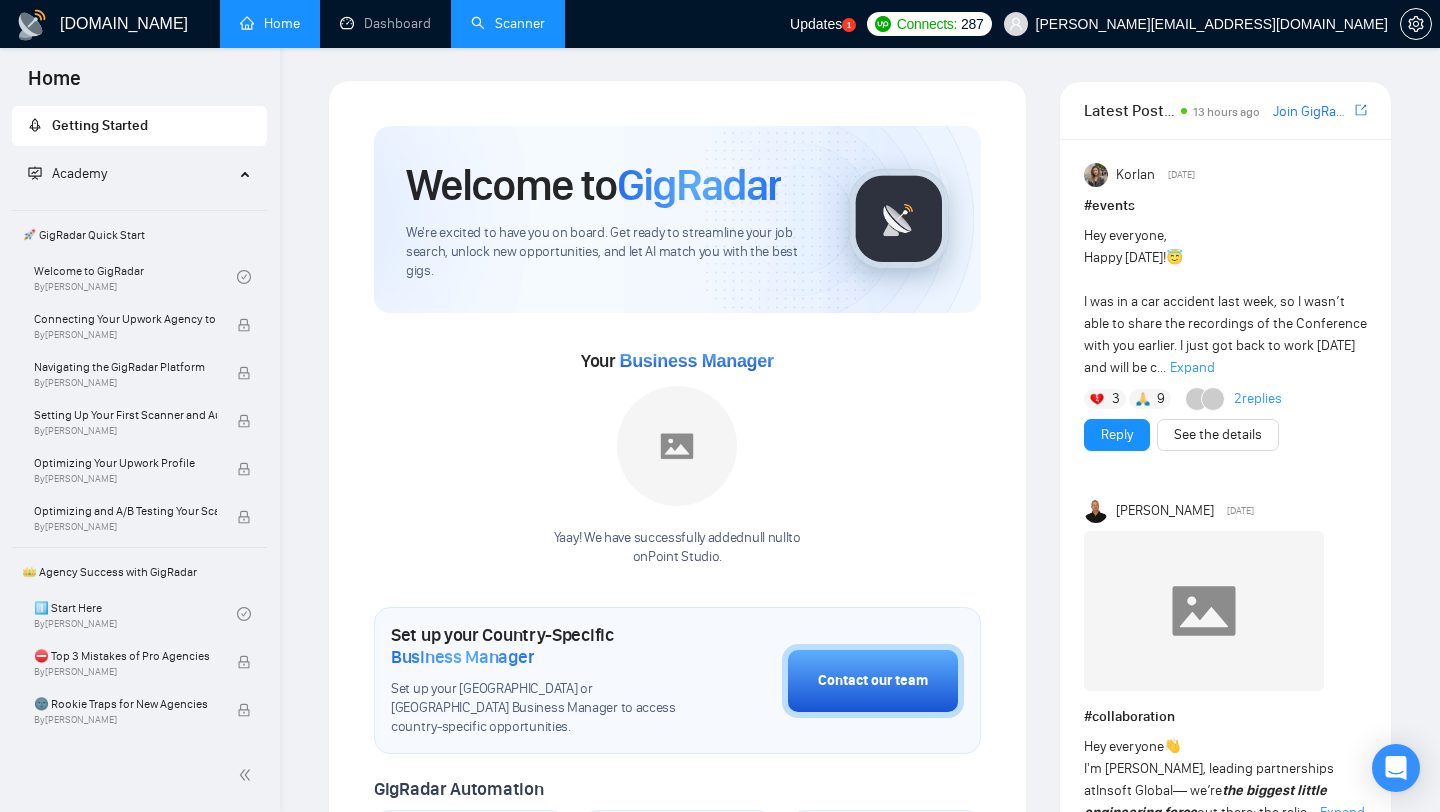 click on "Scanner" at bounding box center [508, 23] 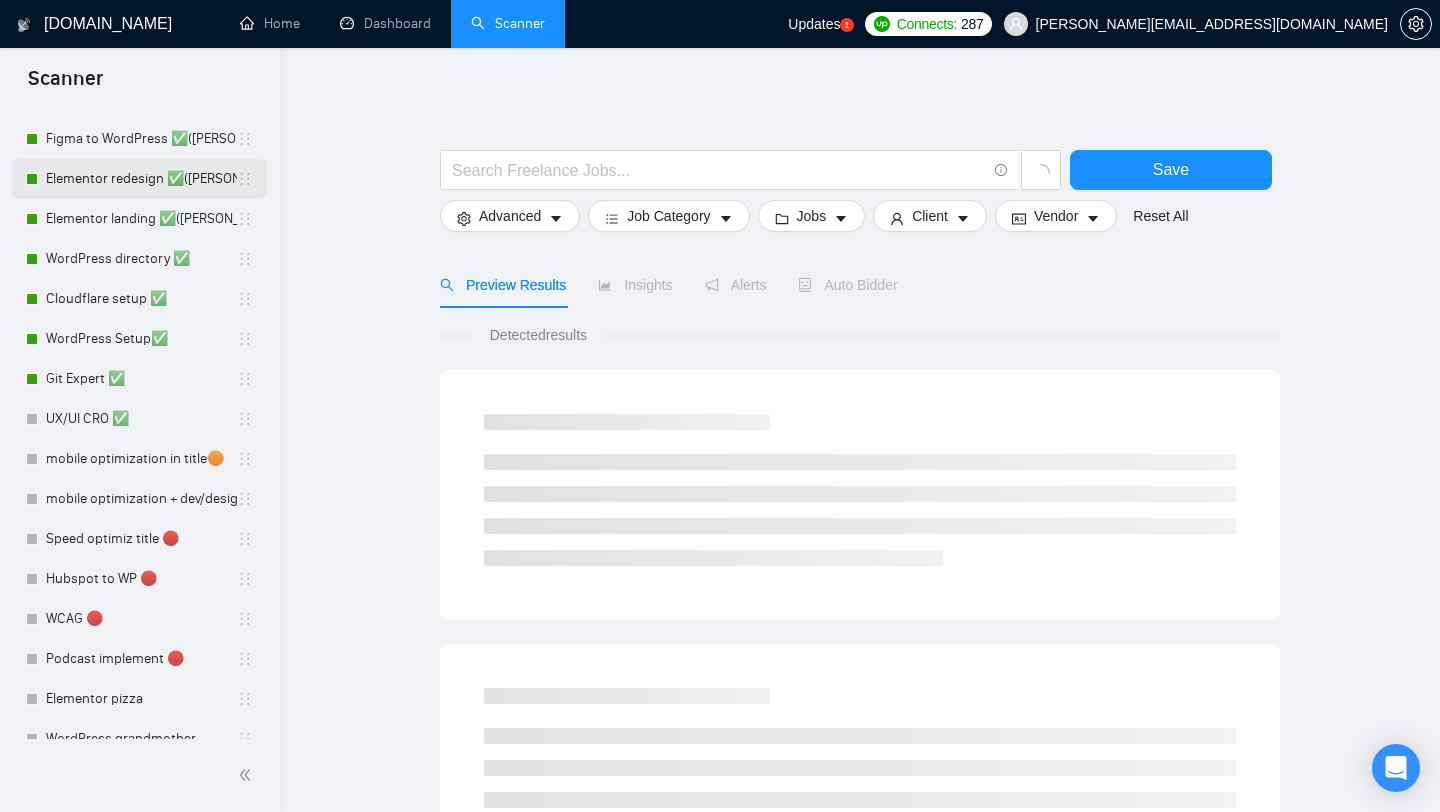 scroll, scrollTop: 208, scrollLeft: 0, axis: vertical 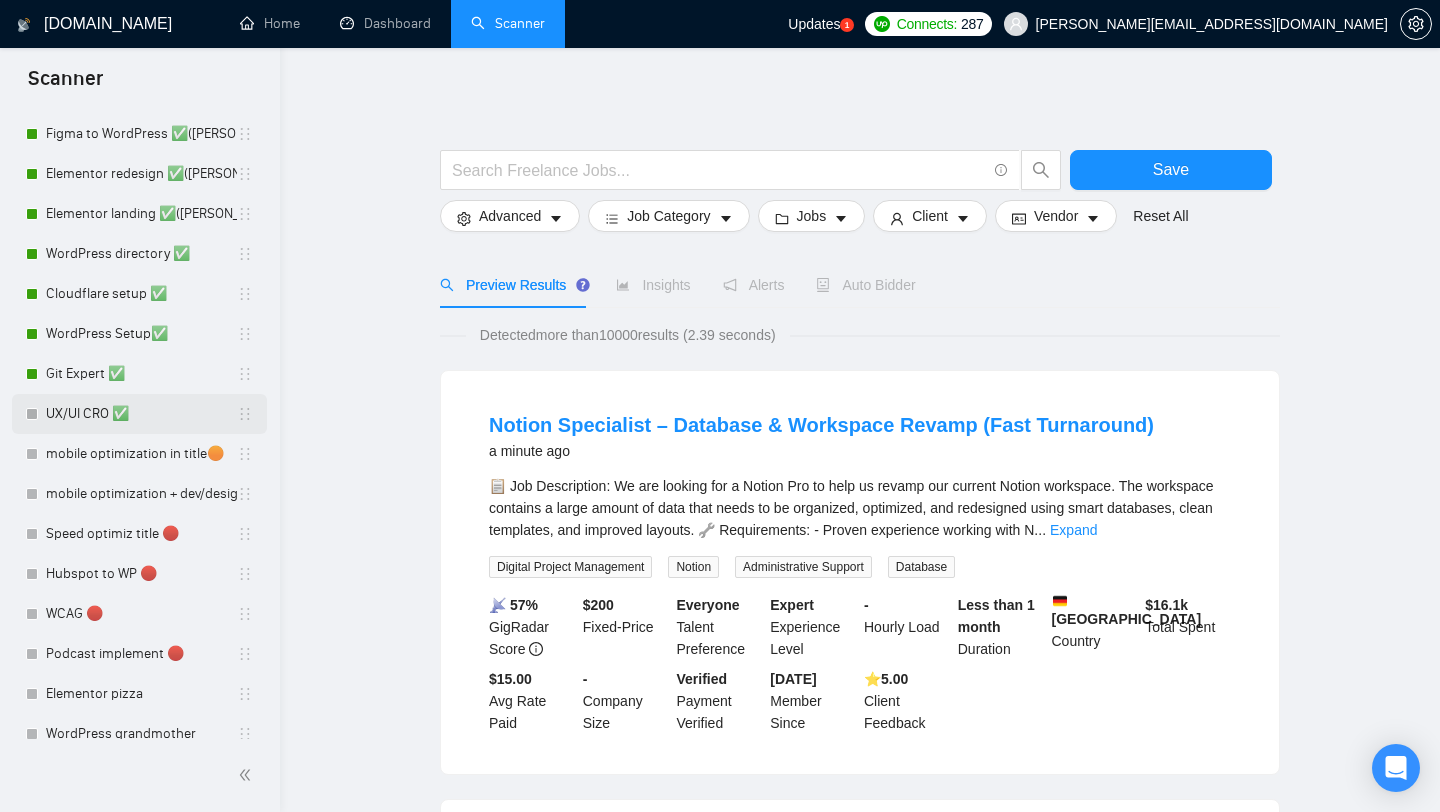 click on "UX/UI CRO ✅" at bounding box center [141, 414] 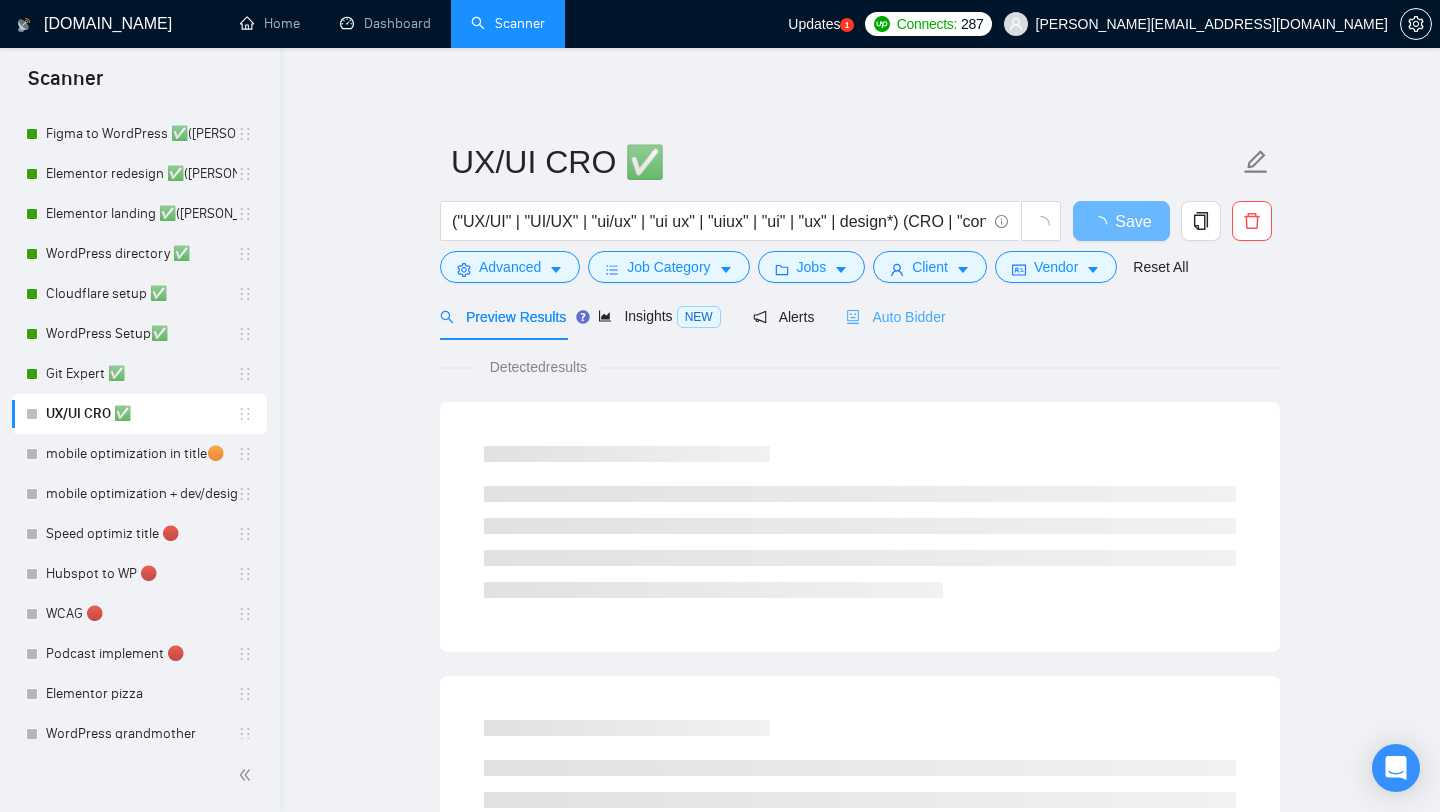click on "Auto Bidder" at bounding box center (895, 316) 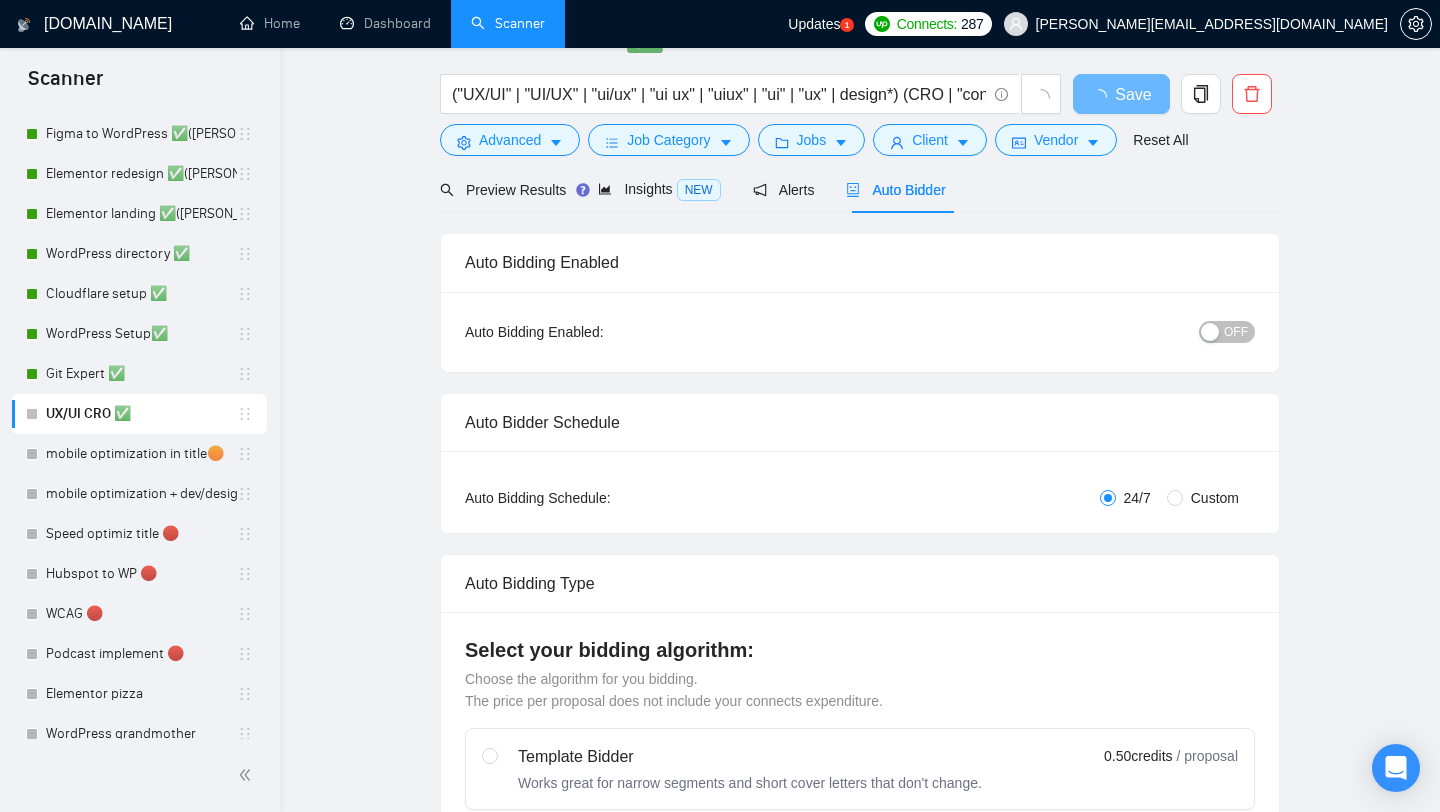 type 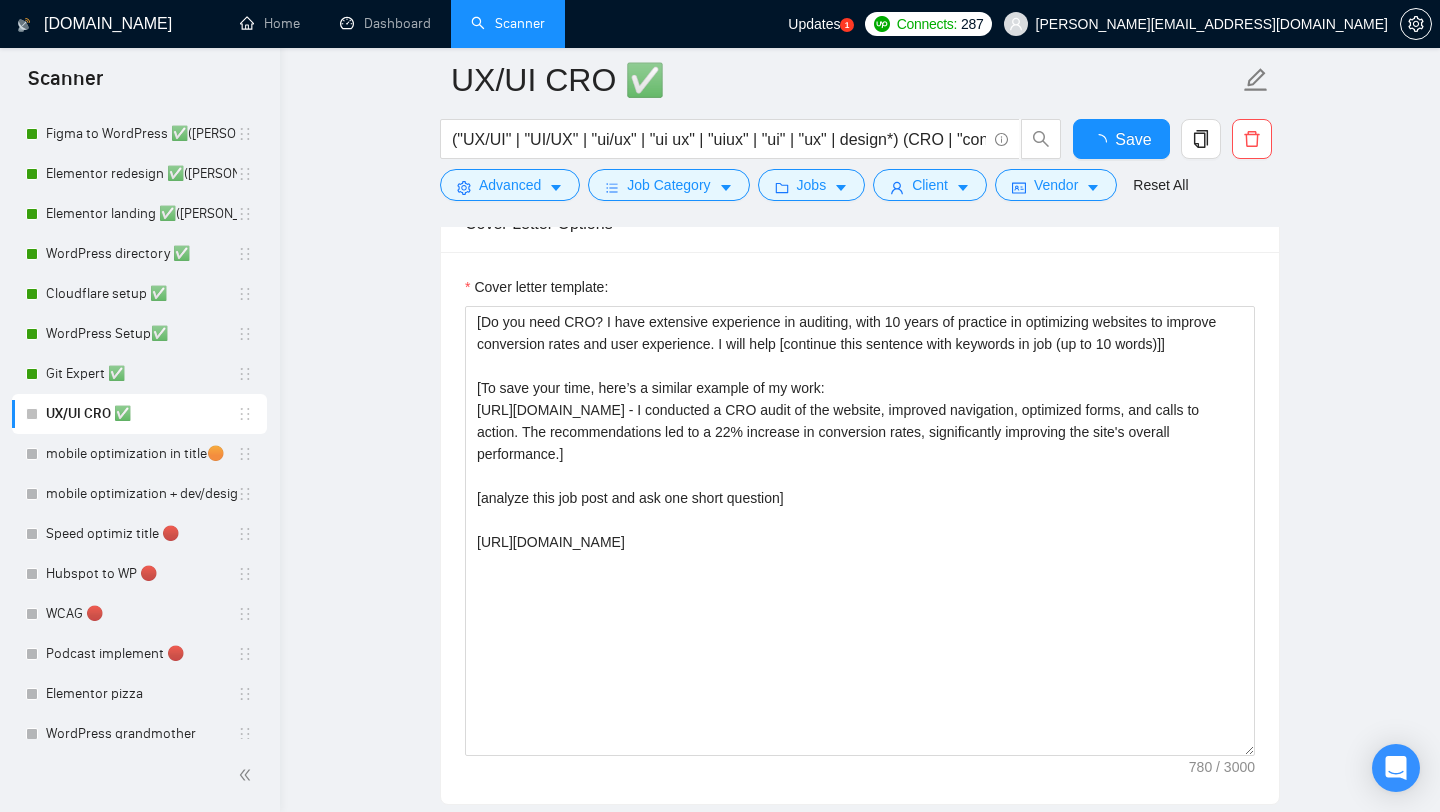 scroll, scrollTop: 1369, scrollLeft: 0, axis: vertical 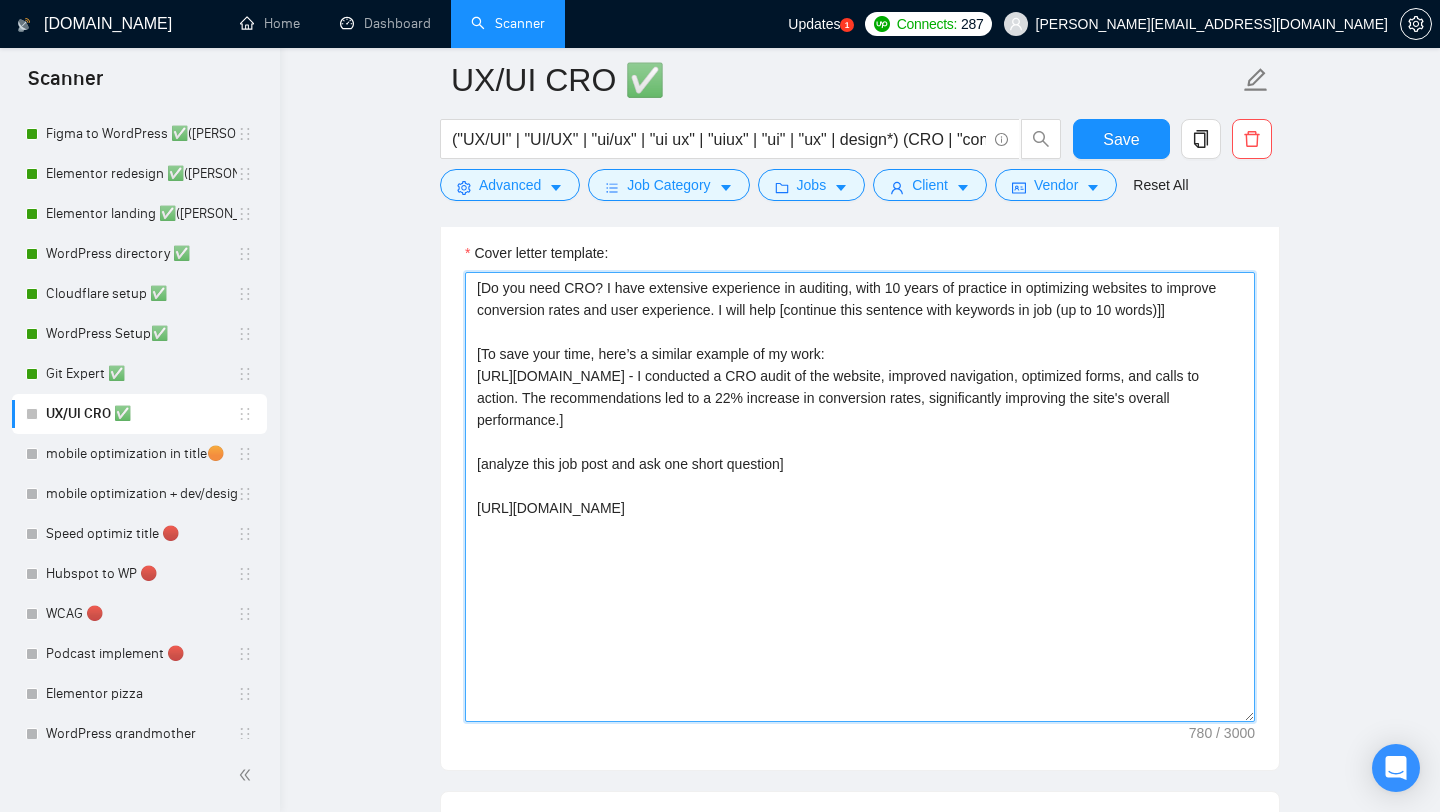 click on "[Do you need CRO? I have extensive experience in auditing, with 10 years of practice in optimizing websites to improve conversion rates and user experience. I will help [continue this sentence with keywords in job (up to 10 words)]]
[To save your time, here’s a similar example of my work:
https://www.upwork.com/freelancers/alexonpoint?p=1940407329972695040 - I conducted a CRO audit of the website, improved navigation, optimized forms, and calls to action. The recommendations led to a 22% increase in conversion rates, significantly improving the site's overall performance.]
[analyze this job post and ask one short question]
https://www.upwork.com/services/product/marketing-comprehensive-cro-audit-to-improve-your-website-conversions-1808909543592254615?ref=fl_profile" at bounding box center [860, 497] 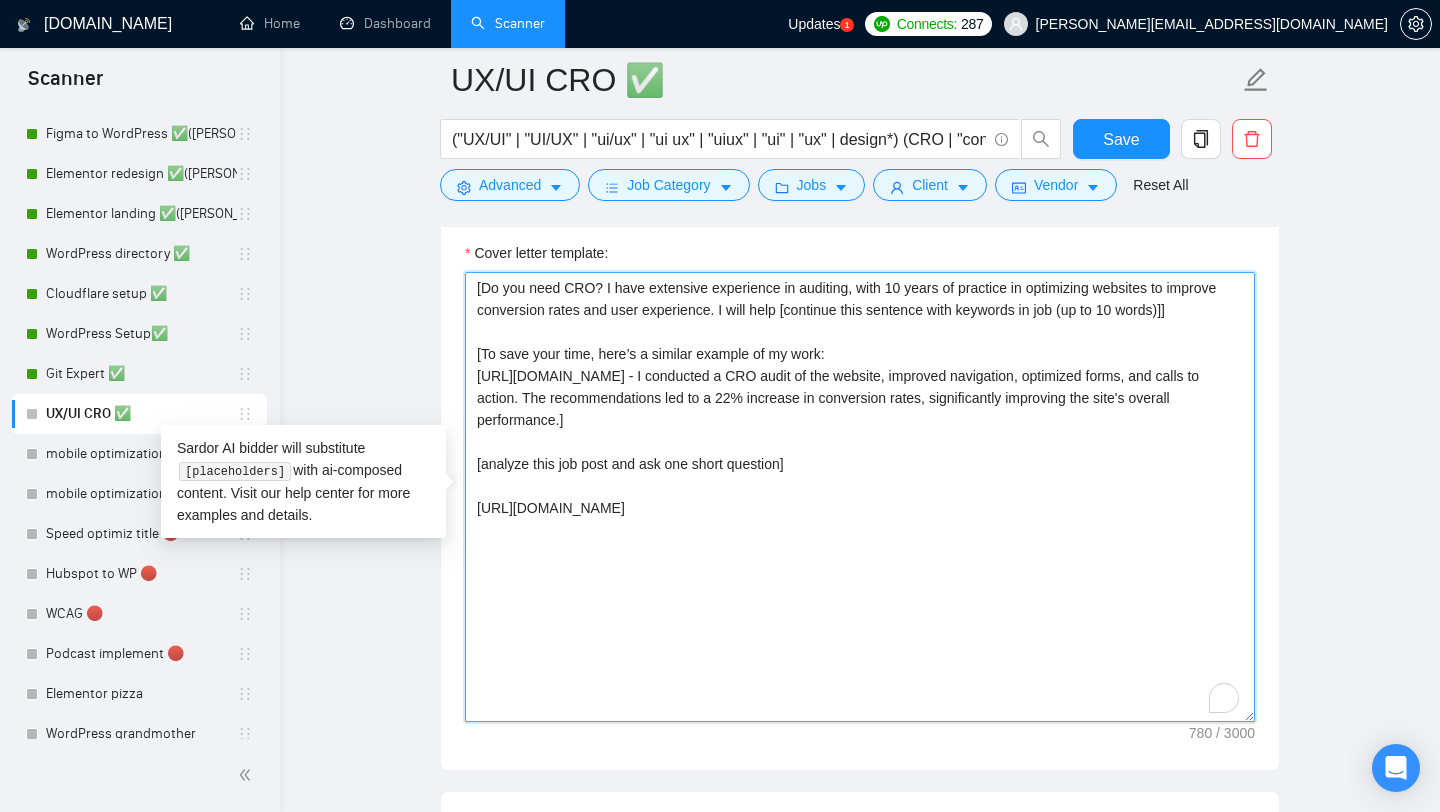 click on "[Do you need CRO? I have extensive experience in auditing, with 10 years of practice in optimizing websites to improve conversion rates and user experience. I will help [continue this sentence with keywords in job (up to 10 words)]]
[To save your time, here’s a similar example of my work:
https://www.upwork.com/freelancers/alexonpoint?p=1940407329972695040 - I conducted a CRO audit of the website, improved navigation, optimized forms, and calls to action. The recommendations led to a 22% increase in conversion rates, significantly improving the site's overall performance.]
[analyze this job post and ask one short question]
https://www.upwork.com/services/product/marketing-comprehensive-cro-audit-to-improve-your-website-conversions-1808909543592254615?ref=fl_profile" at bounding box center (860, 497) 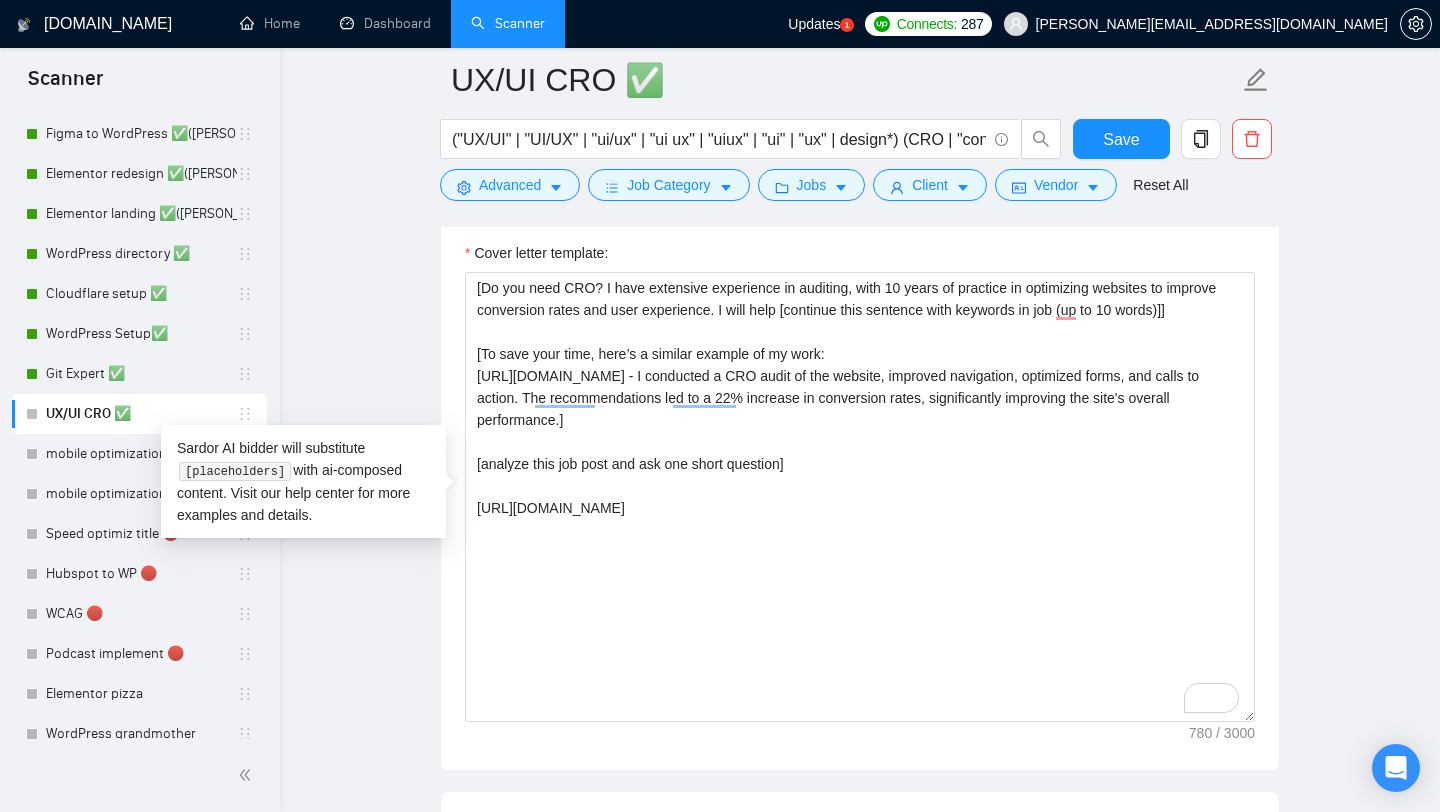 click on "UX/UI CRO ✅ ("UX/UI" | "UI/UX" | "ui/ux" | "ui ux" | "uiux" | "ui" | "ux" | design*) (CRO | "conversion rate optimization") Save Advanced   Job Category   Jobs   Client   Vendor   Reset All Preview Results Insights NEW Alerts Auto Bidder Auto Bidding Enabled Auto Bidding Enabled: OFF Auto Bidder Schedule Auto Bidding Type: Automated (recommended) Semi-automated Auto Bidding Schedule: 24/7 Custom Custom Auto Bidder Schedule Repeat every week on Monday Tuesday Wednesday Thursday Friday Saturday Sunday Active Hours ( Europe/Kiev ): From: To: ( 24  hours) Europe/Kiev Auto Bidding Type Select your bidding algorithm: Choose the algorithm for you bidding. The price per proposal does not include your connects expenditure. Template Bidder Works great for narrow segments and short cover letters that don't change. 0.50  credits / proposal Sardor AI 🤖 Personalise your cover letter with ai [placeholders] 1.00  credits / proposal Experimental Laziza AI  👑   NEW   Learn more 2.00  credits / proposal Select team:" at bounding box center [860, 969] 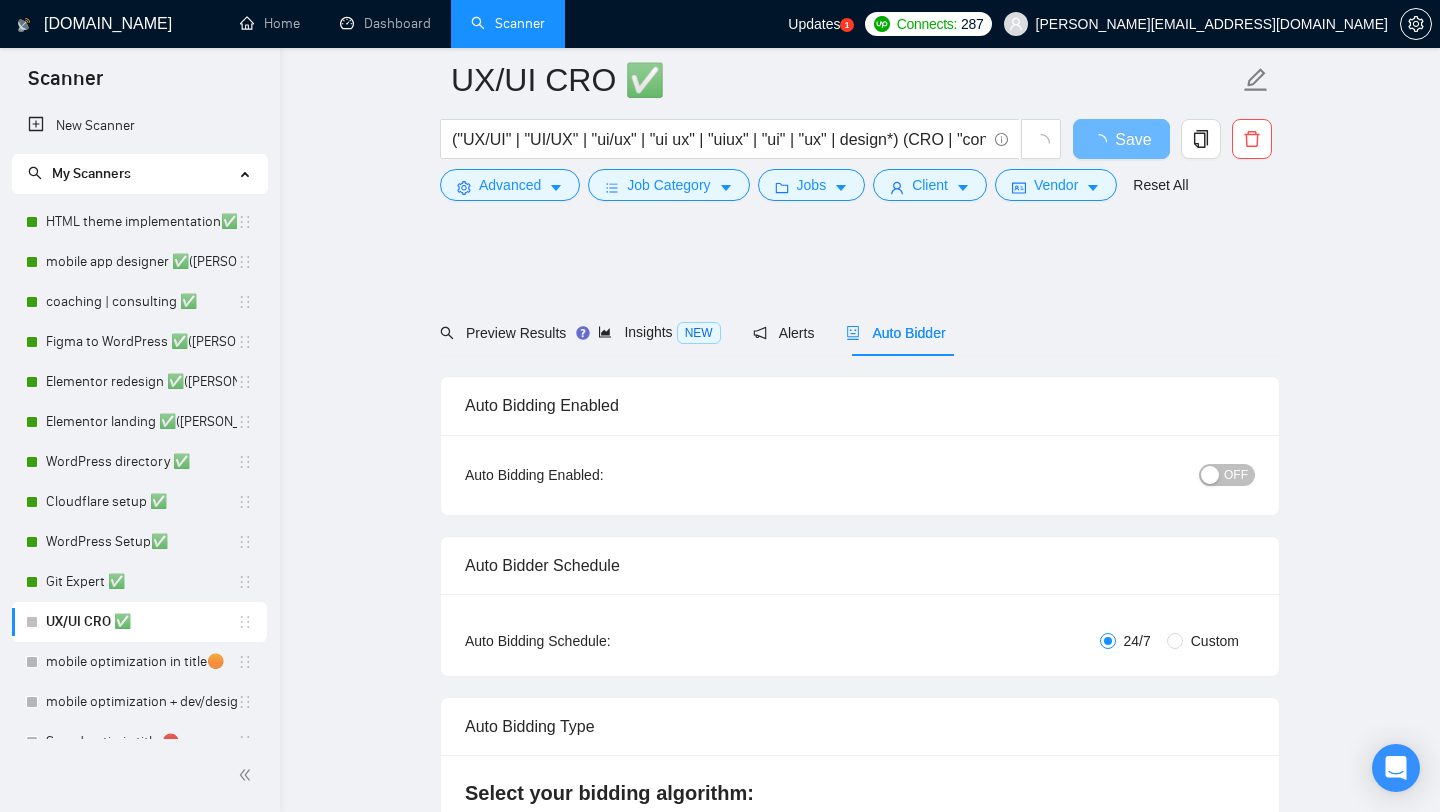 scroll, scrollTop: 1369, scrollLeft: 0, axis: vertical 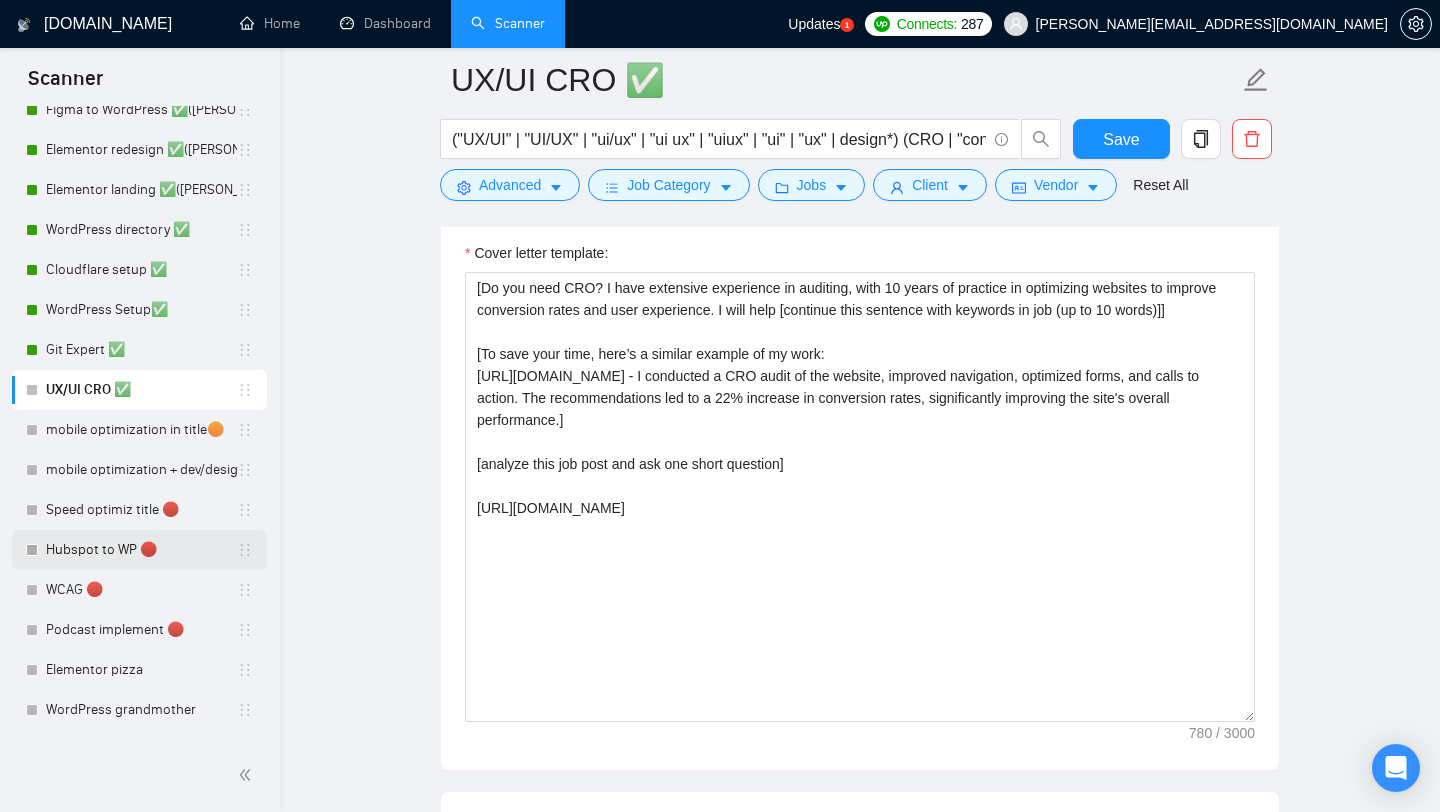 click on "Hubspot to WP 🔴" at bounding box center [141, 550] 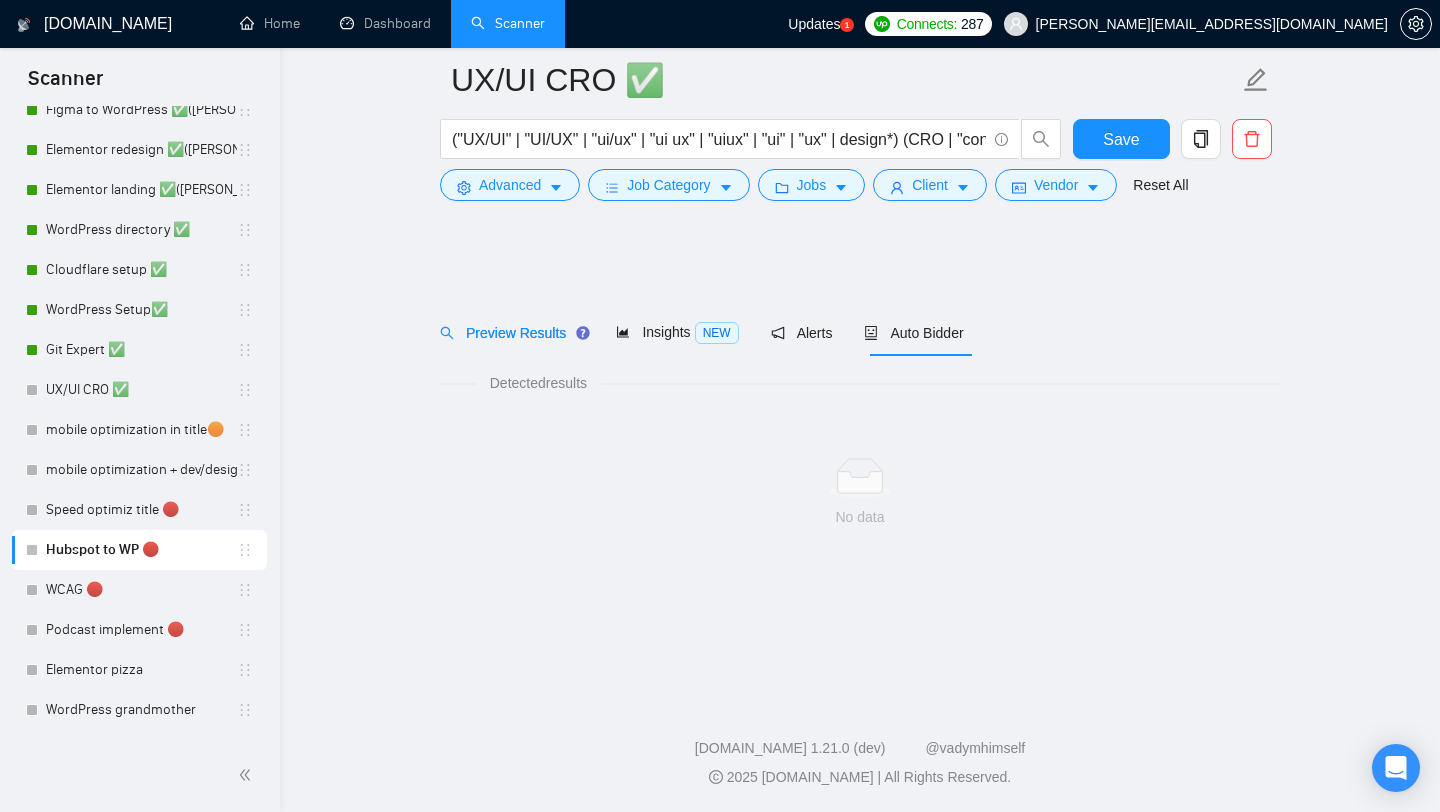 scroll, scrollTop: 0, scrollLeft: 0, axis: both 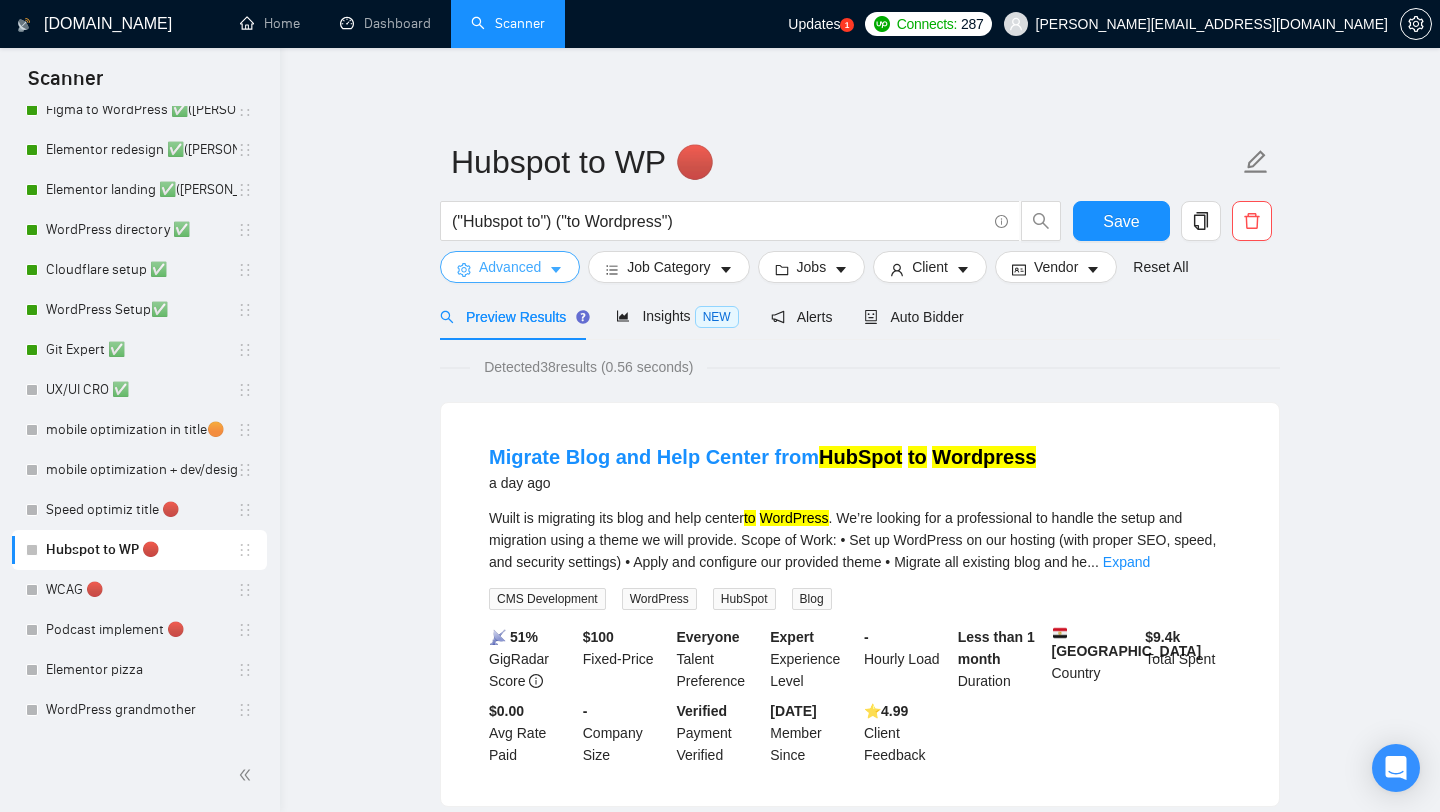 click on "Advanced" at bounding box center [510, 267] 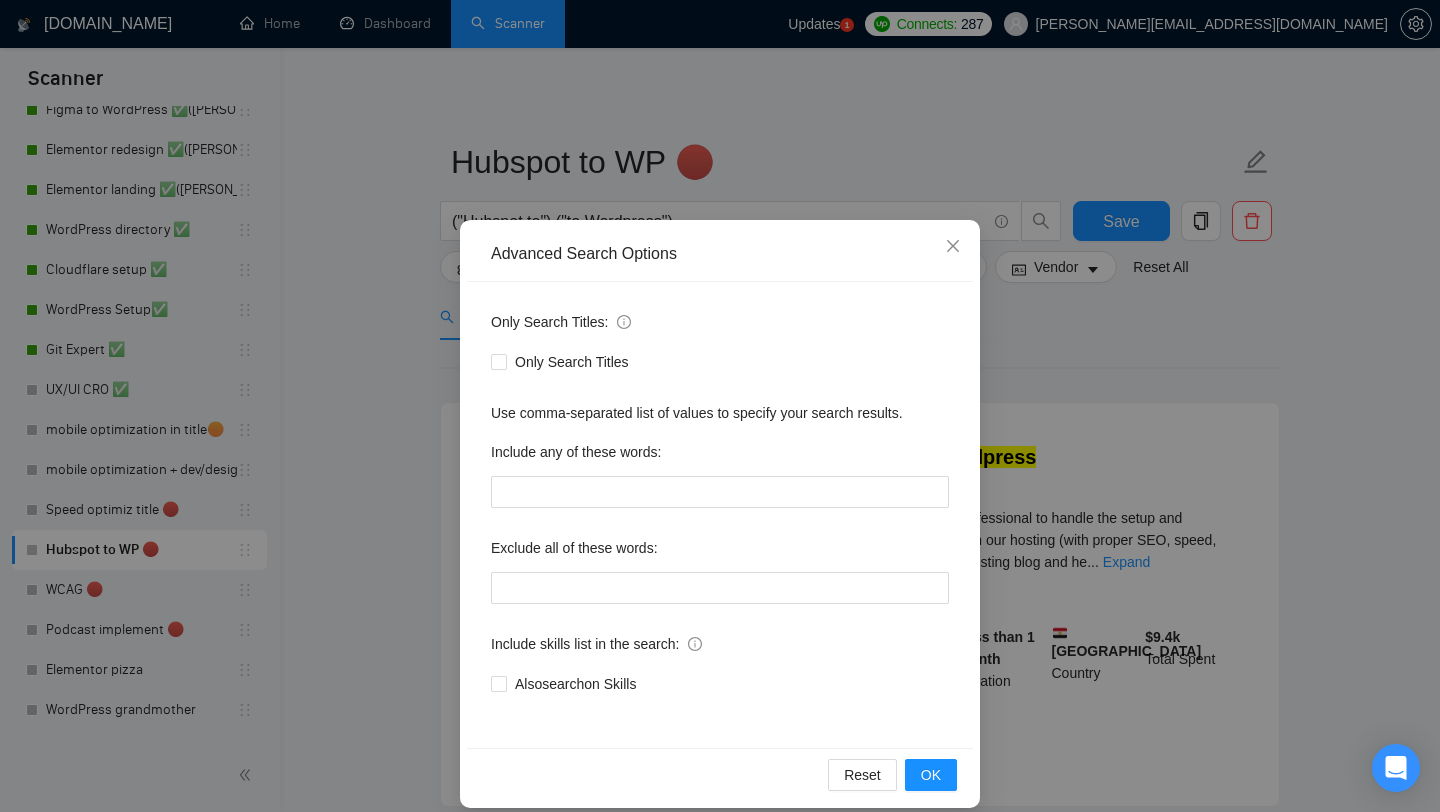 click on "Advanced Search Options Only Search Titles:   Only Search Titles Use comma-separated list of values to specify your search results. Include any of these words: Exclude all of these words: Include skills list in the search:   Also  search  on Skills Reset OK" at bounding box center (720, 406) 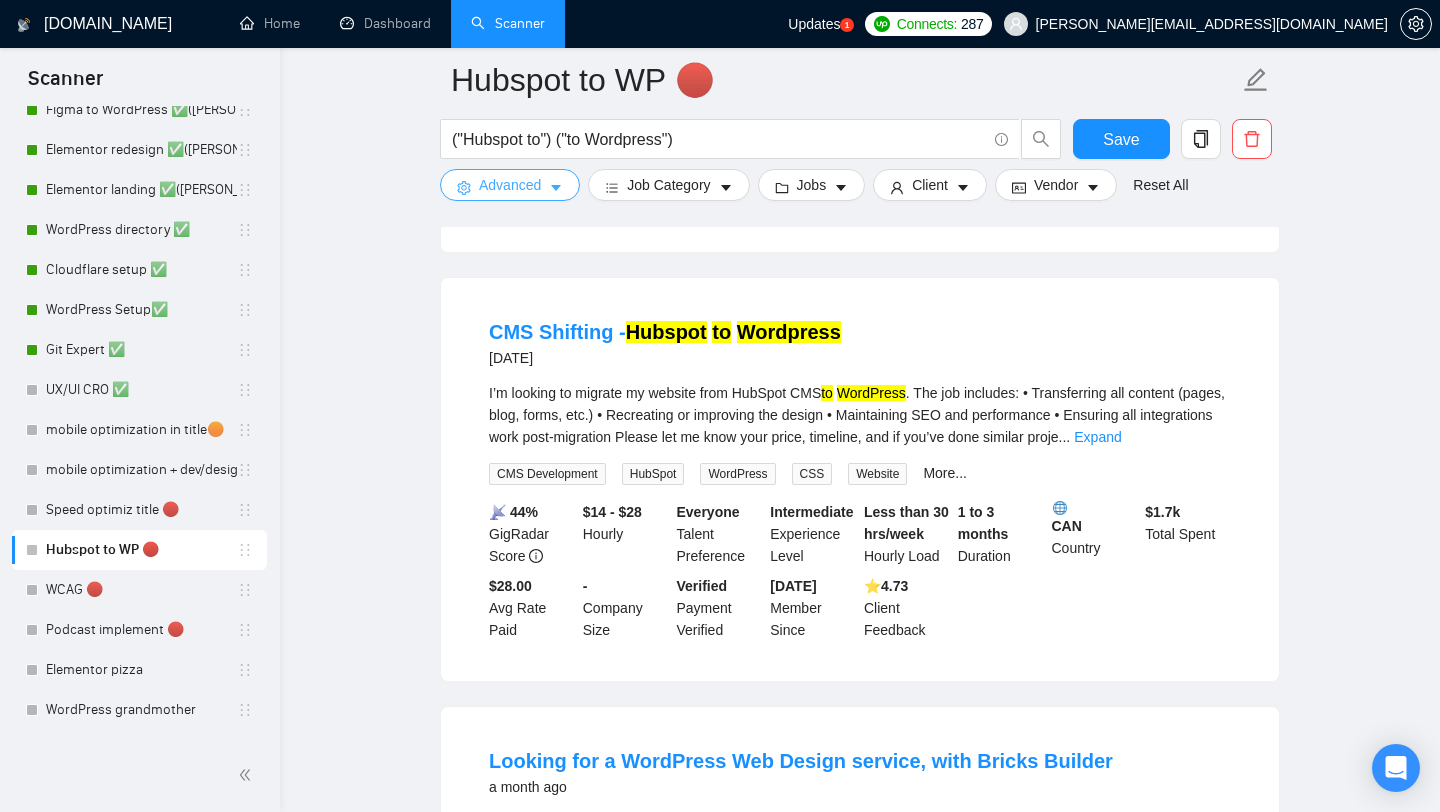 scroll, scrollTop: 0, scrollLeft: 0, axis: both 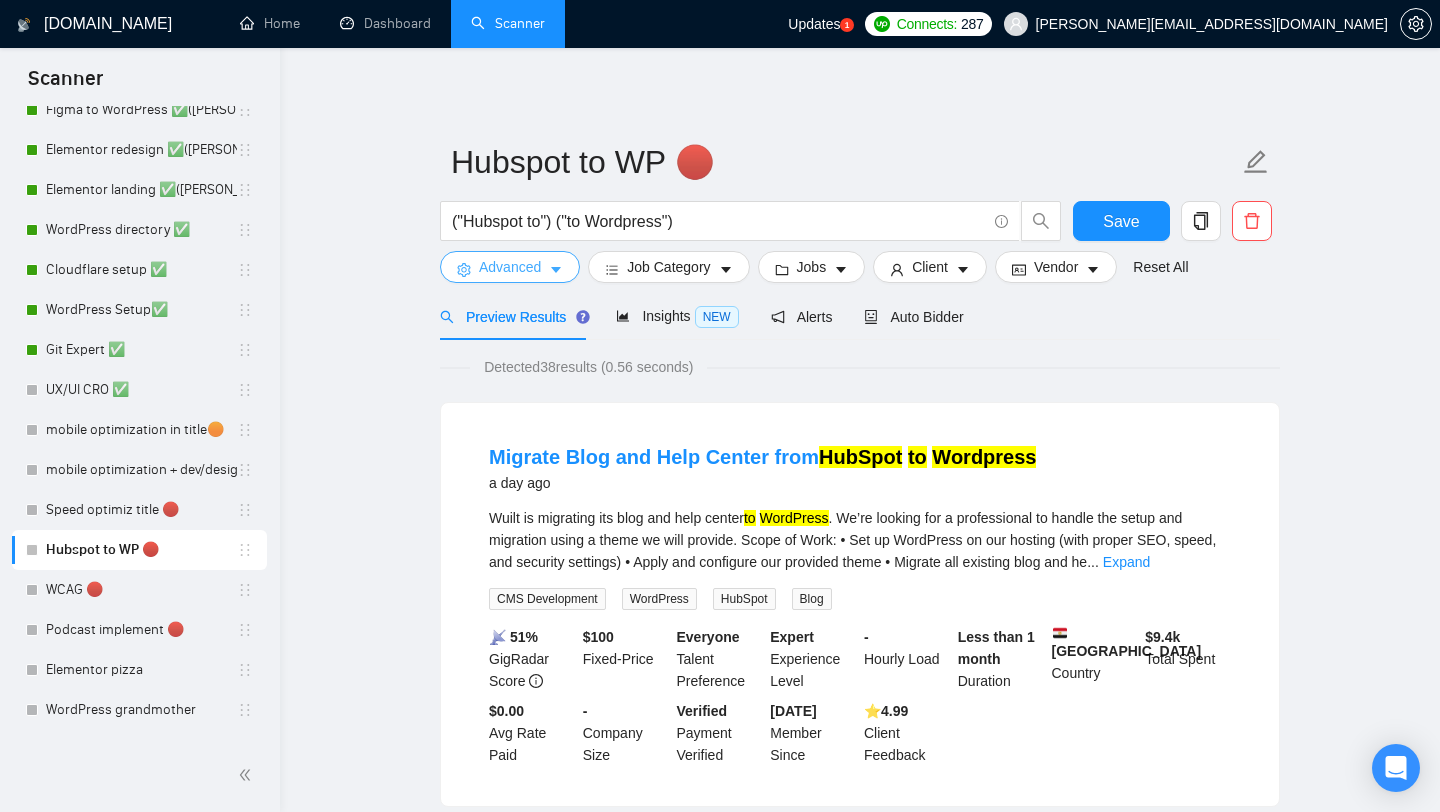 click on "Advanced" at bounding box center [510, 267] 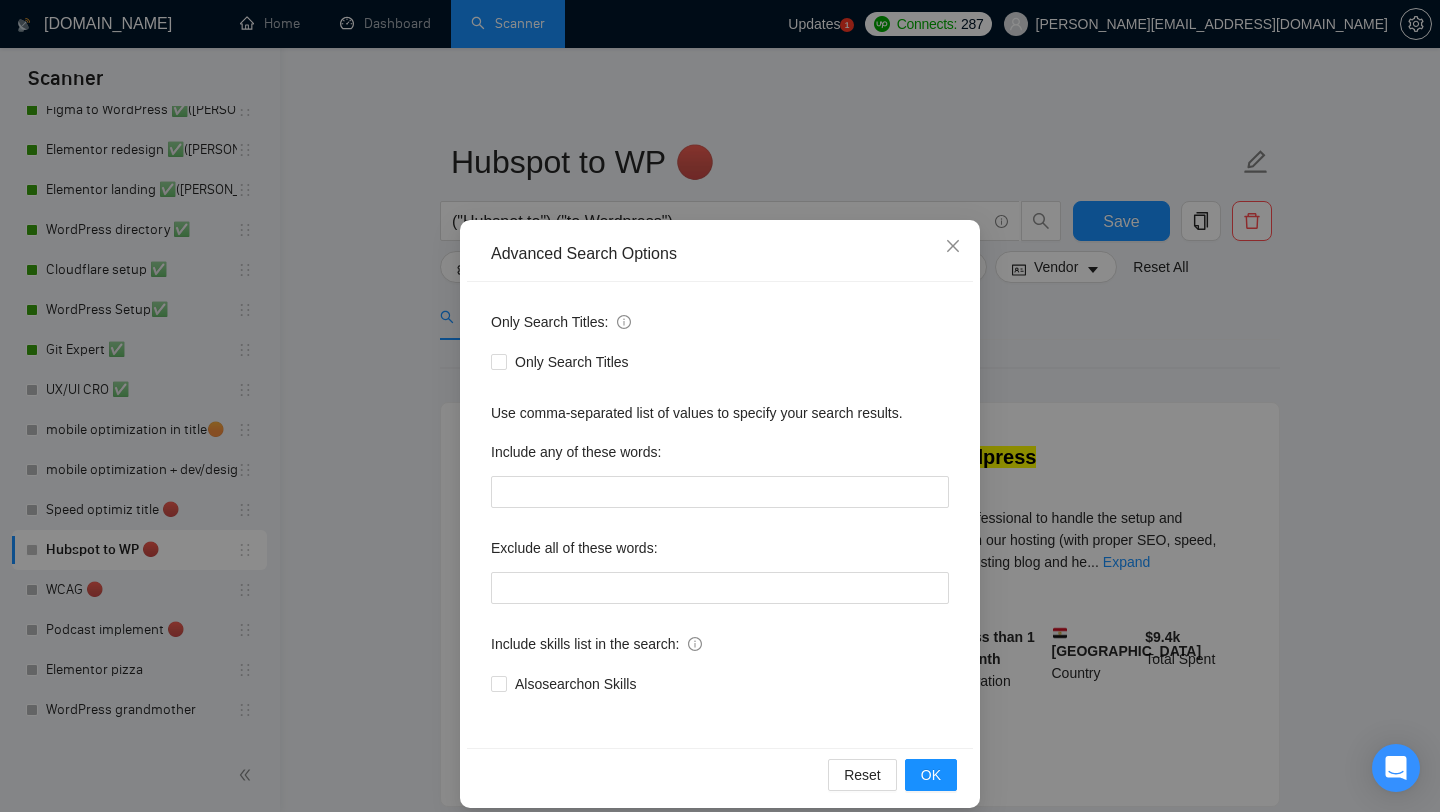 click on "Advanced Search Options Only Search Titles:   Only Search Titles Use comma-separated list of values to specify your search results. Include any of these words: Exclude all of these words: Include skills list in the search:   Also  search  on Skills Reset OK" at bounding box center (720, 406) 